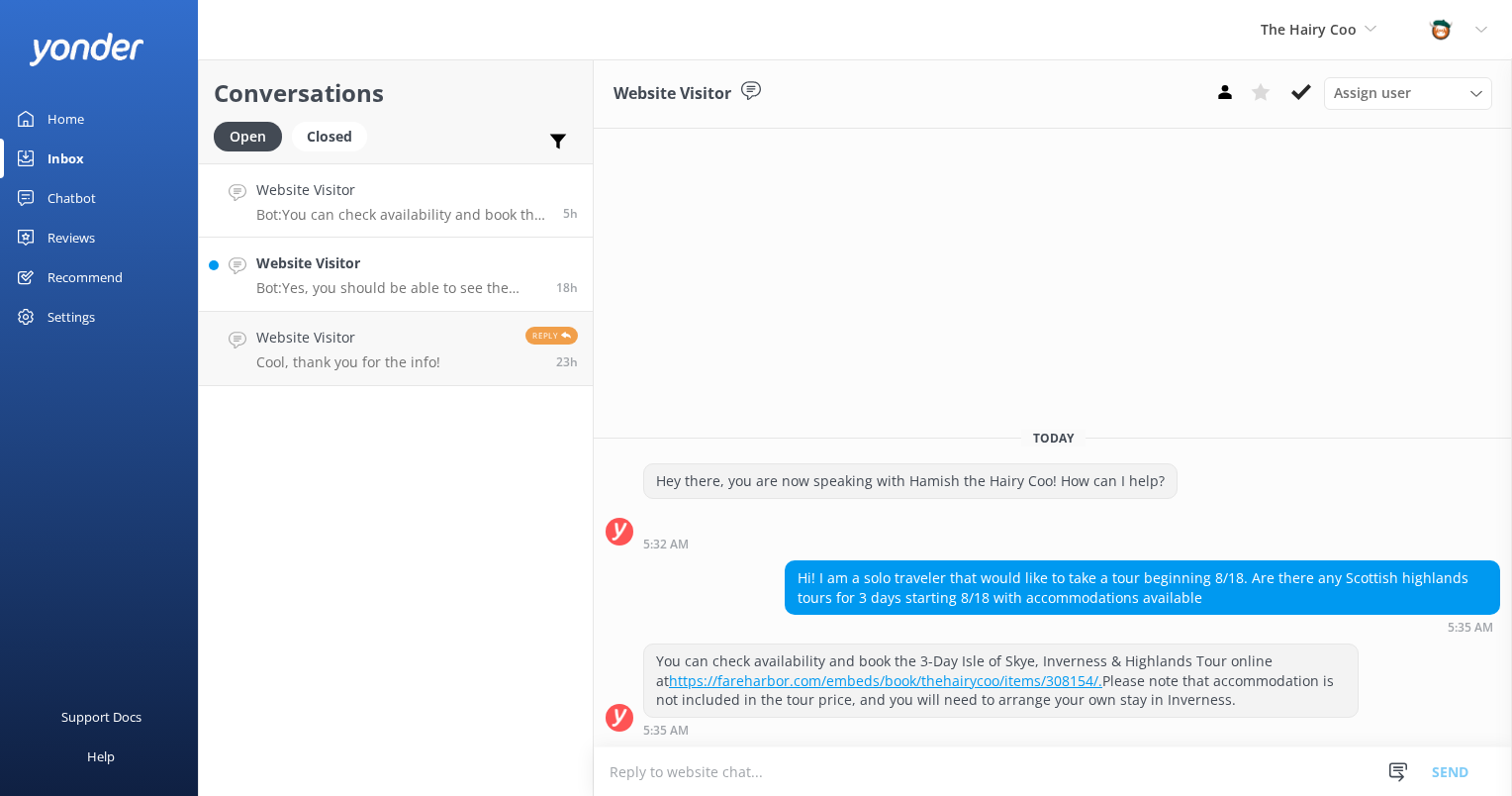 scroll, scrollTop: 0, scrollLeft: 0, axis: both 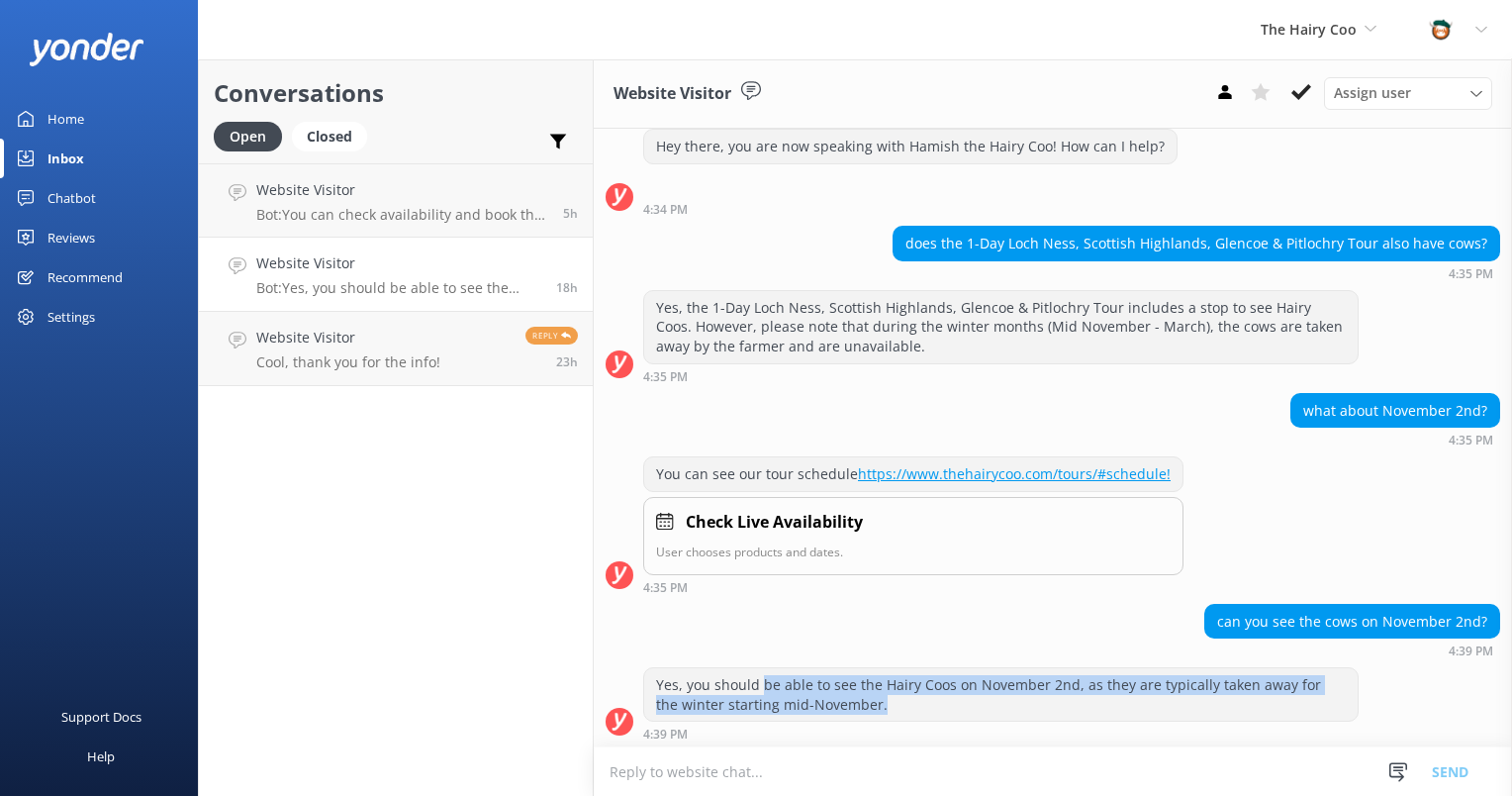 drag, startPoint x: 777, startPoint y: 686, endPoint x: 888, endPoint y: 701, distance: 112 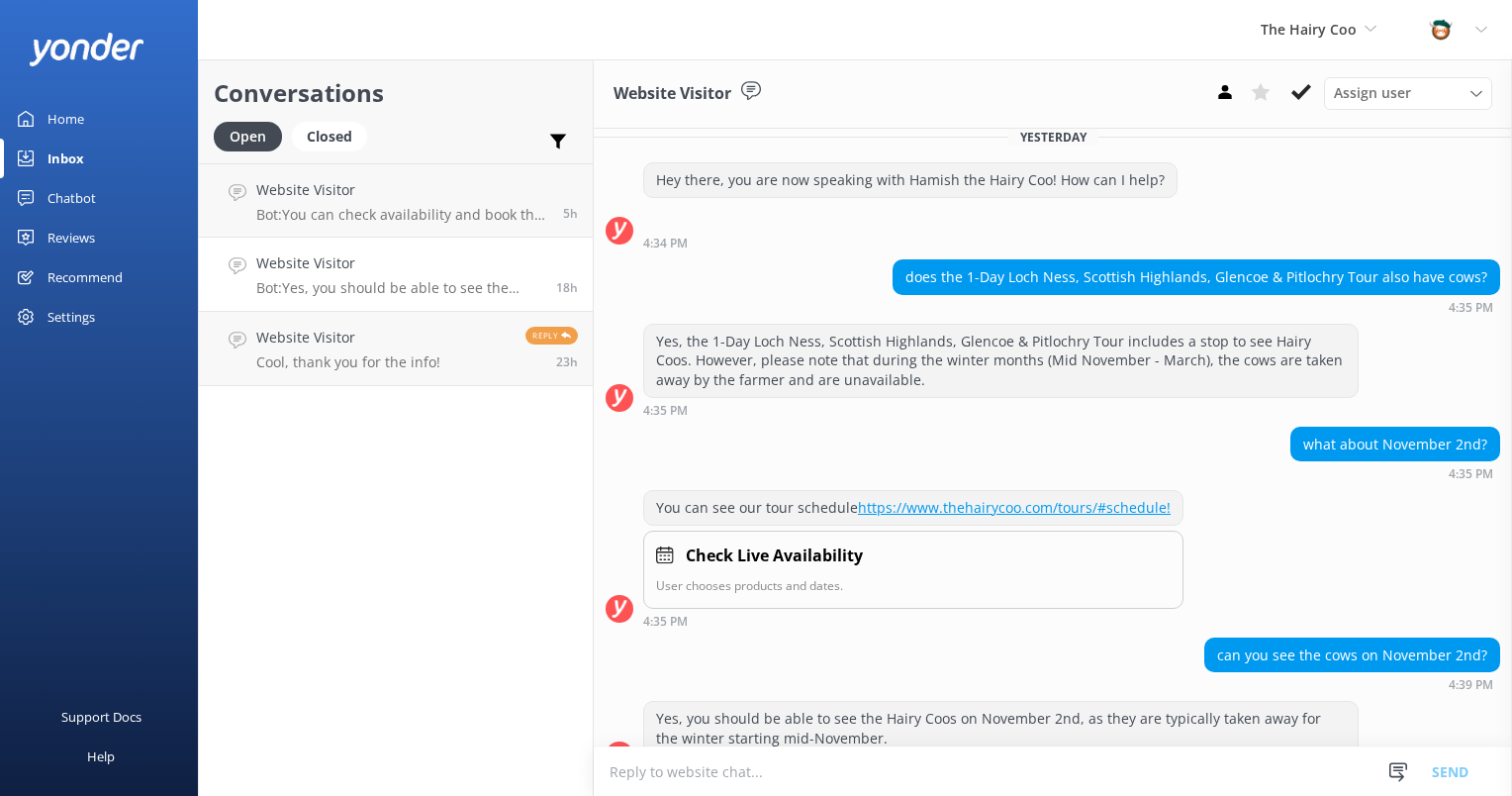 scroll, scrollTop: 0, scrollLeft: 0, axis: both 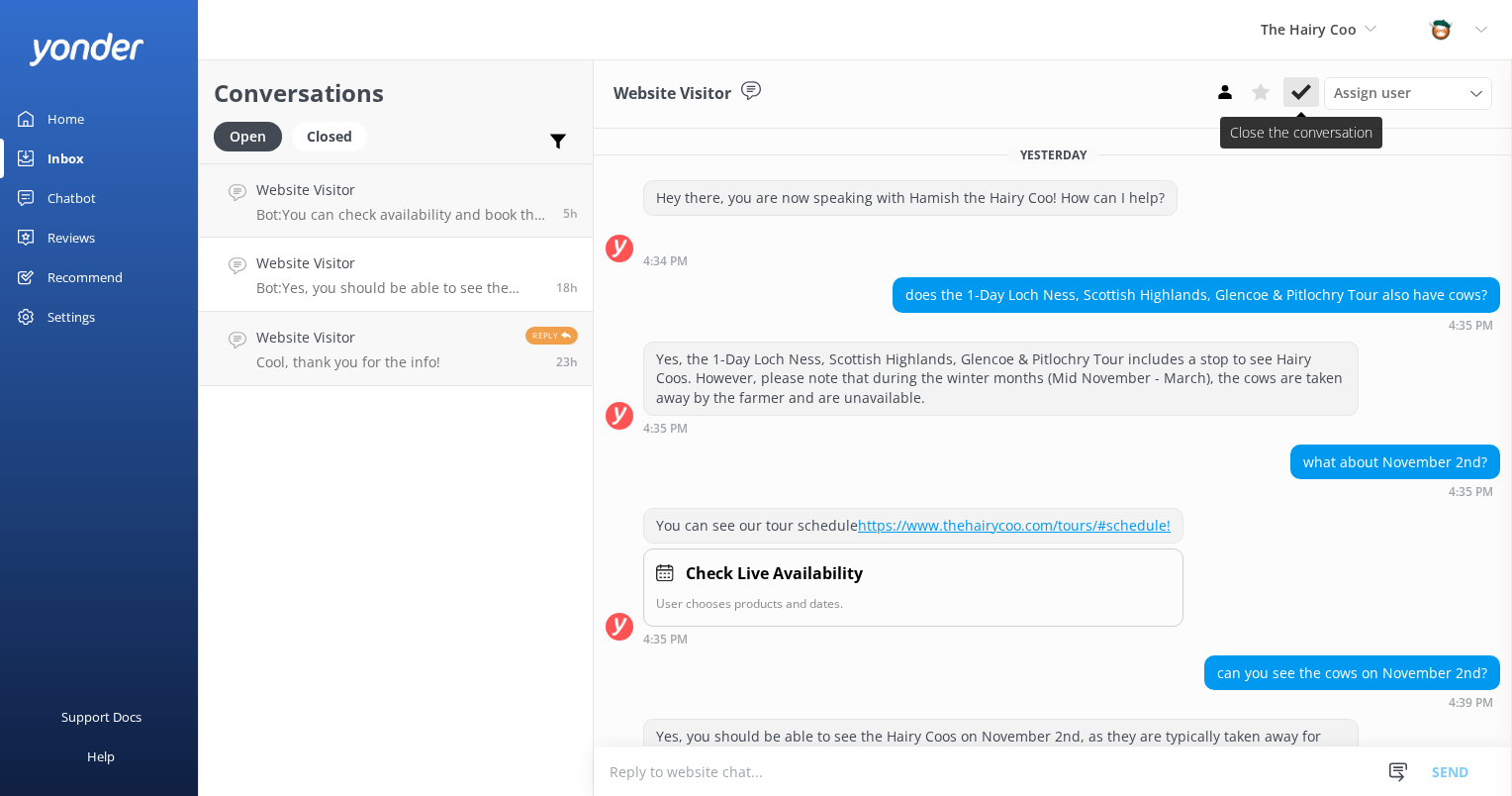 click 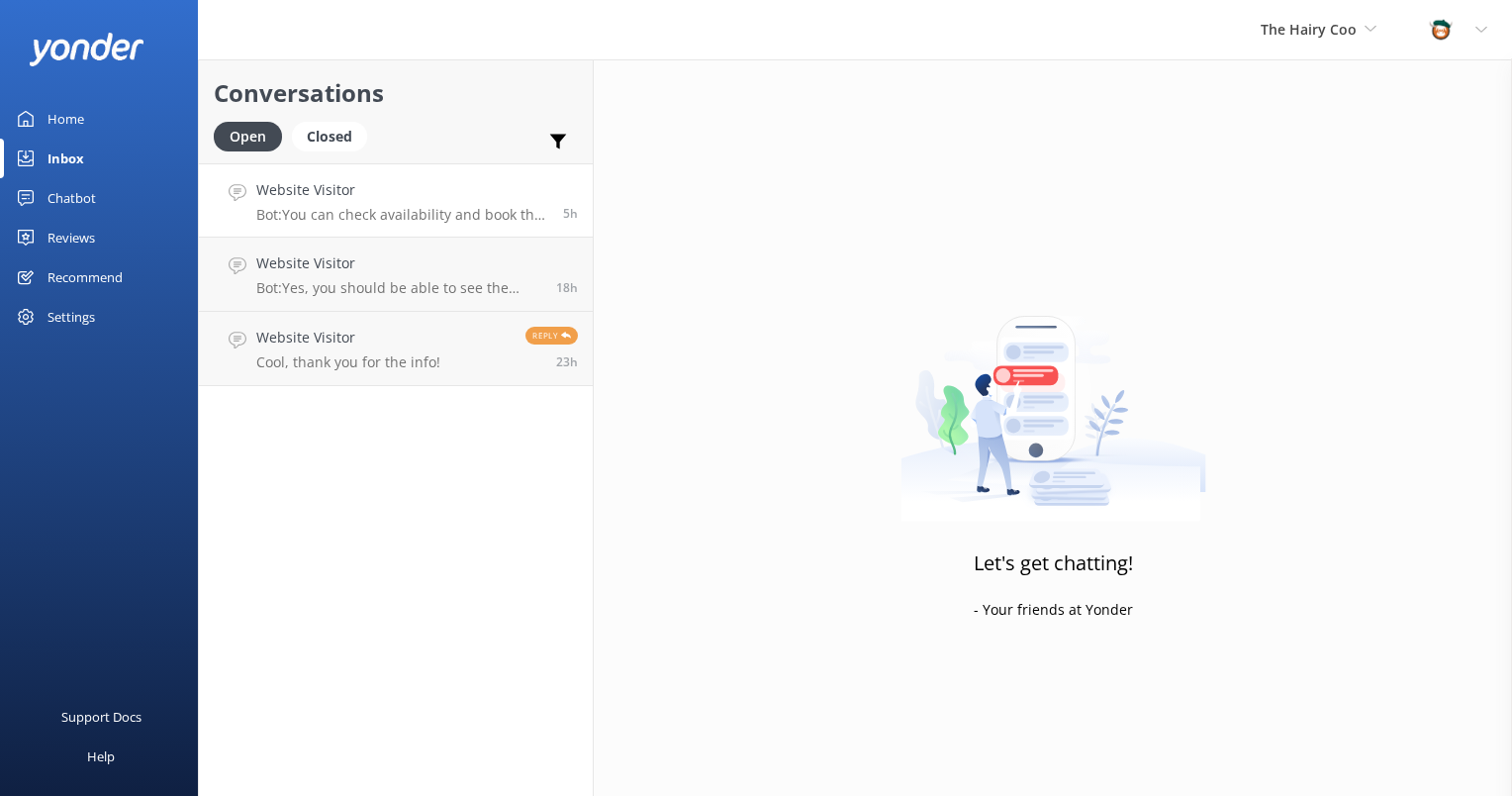 click on "Website Visitor" at bounding box center [402, 190] 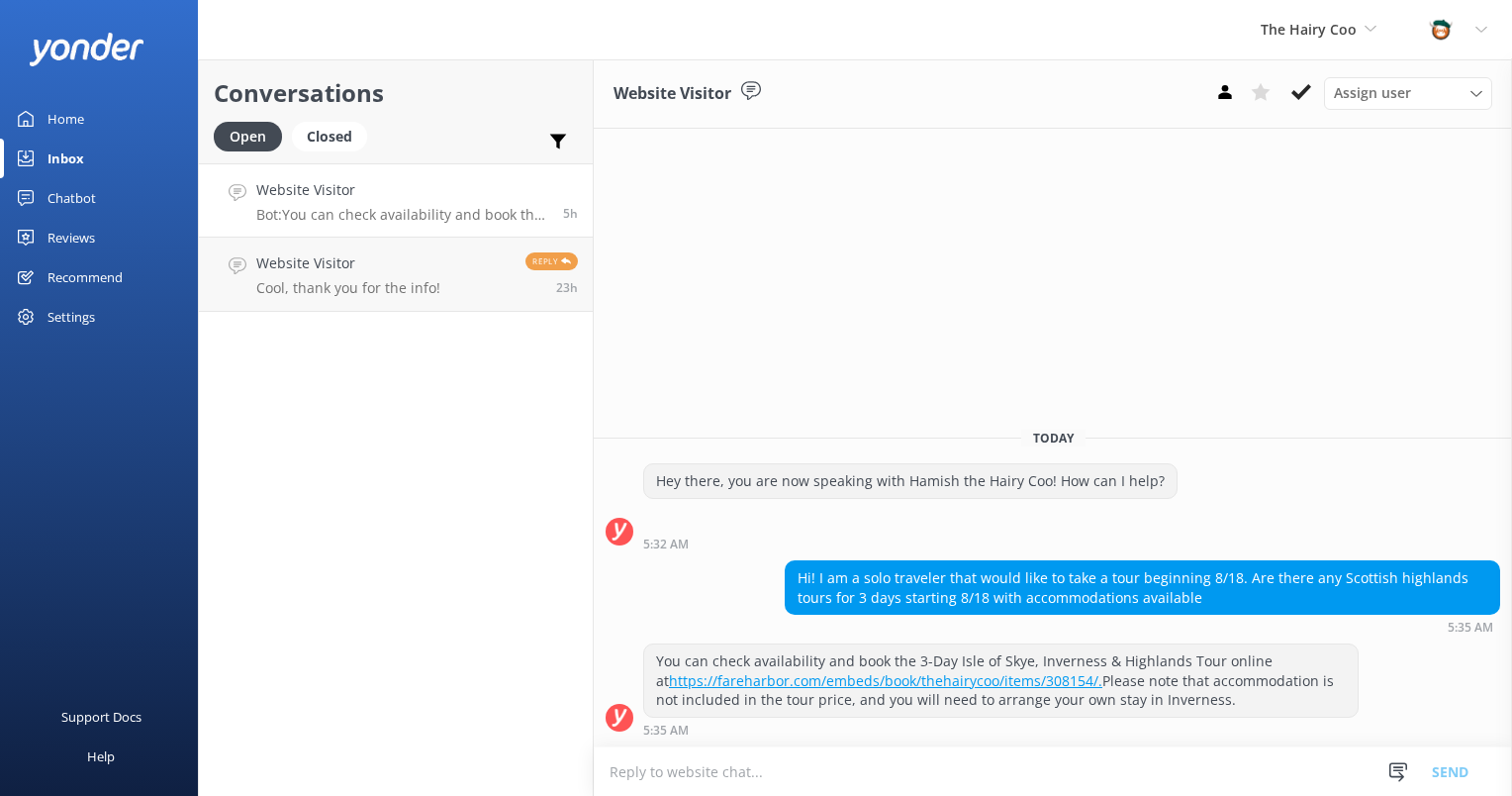 click on "Bot: You can check availability and book the 3-Day Isle of Skye, Inverness & Highlands Tour online at https://fareharbor.com/embeds/book/thehairycoo/items/308154/. Please note that accommodation is not included in the tour price, and you will need to arrange your own stay in Inverness." at bounding box center (402, 215) 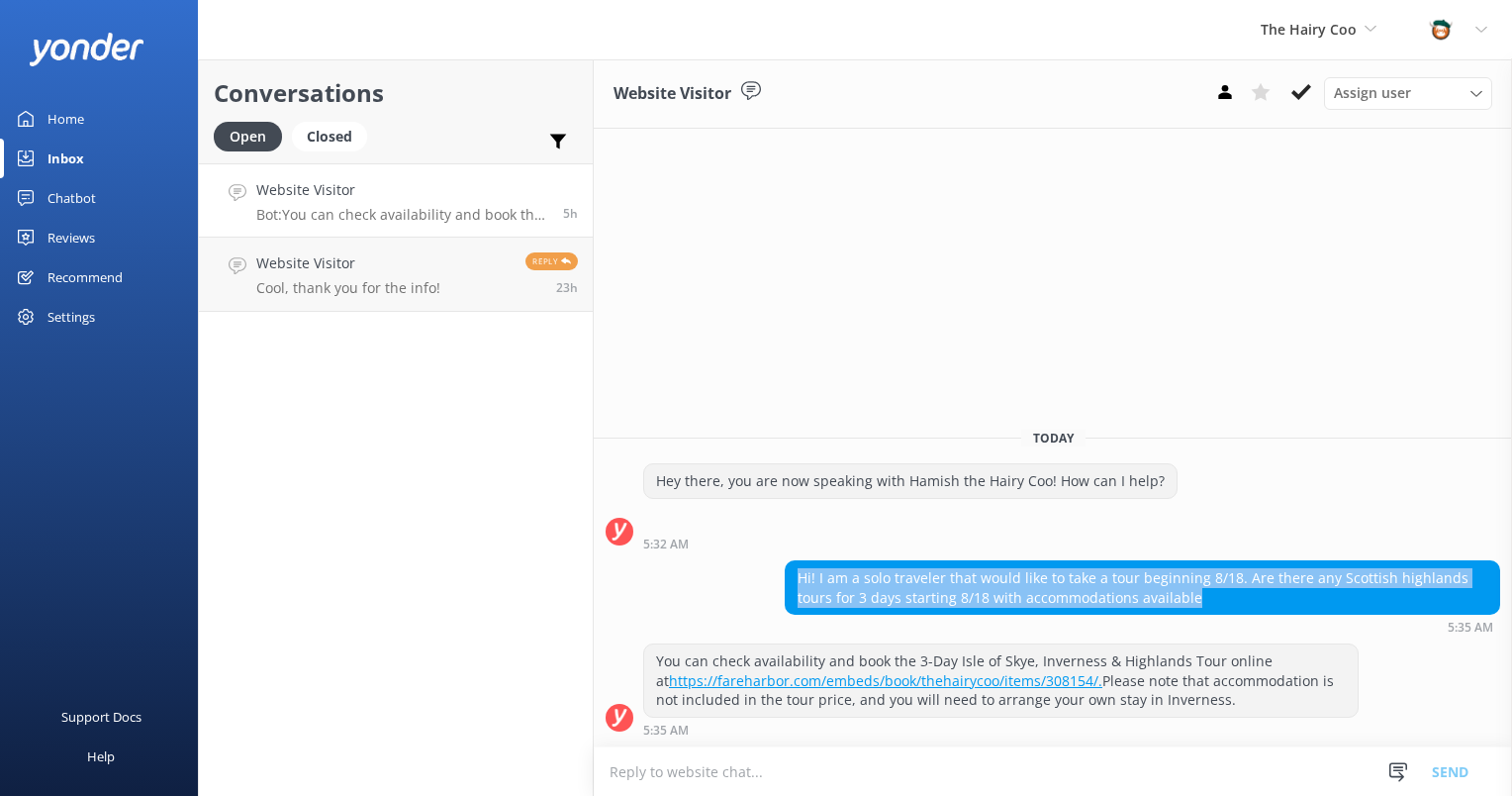 drag, startPoint x: 768, startPoint y: 570, endPoint x: 1212, endPoint y: 610, distance: 445.79816 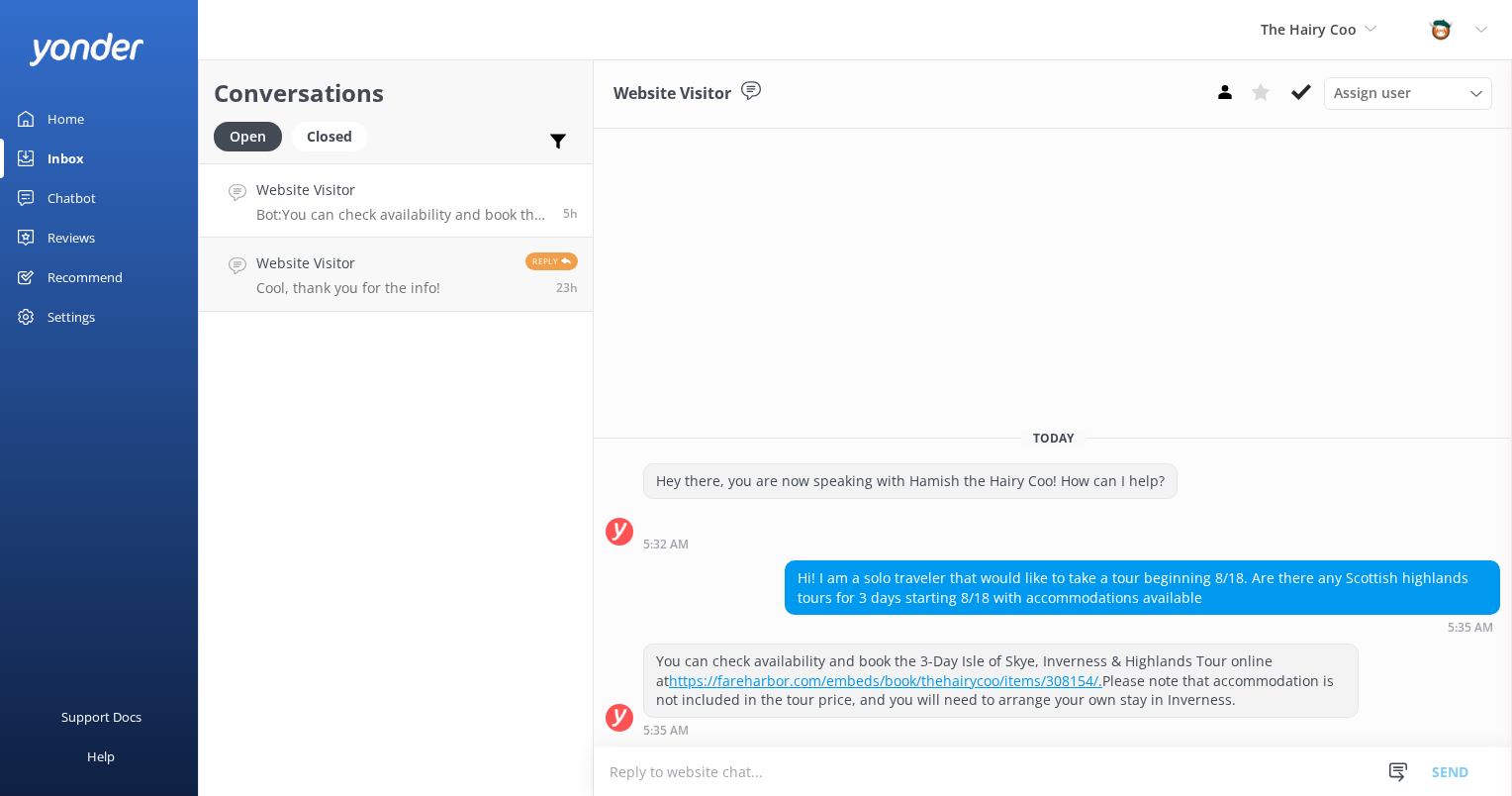 drag, startPoint x: 1168, startPoint y: 550, endPoint x: 1166, endPoint y: 566, distance: 16.124515 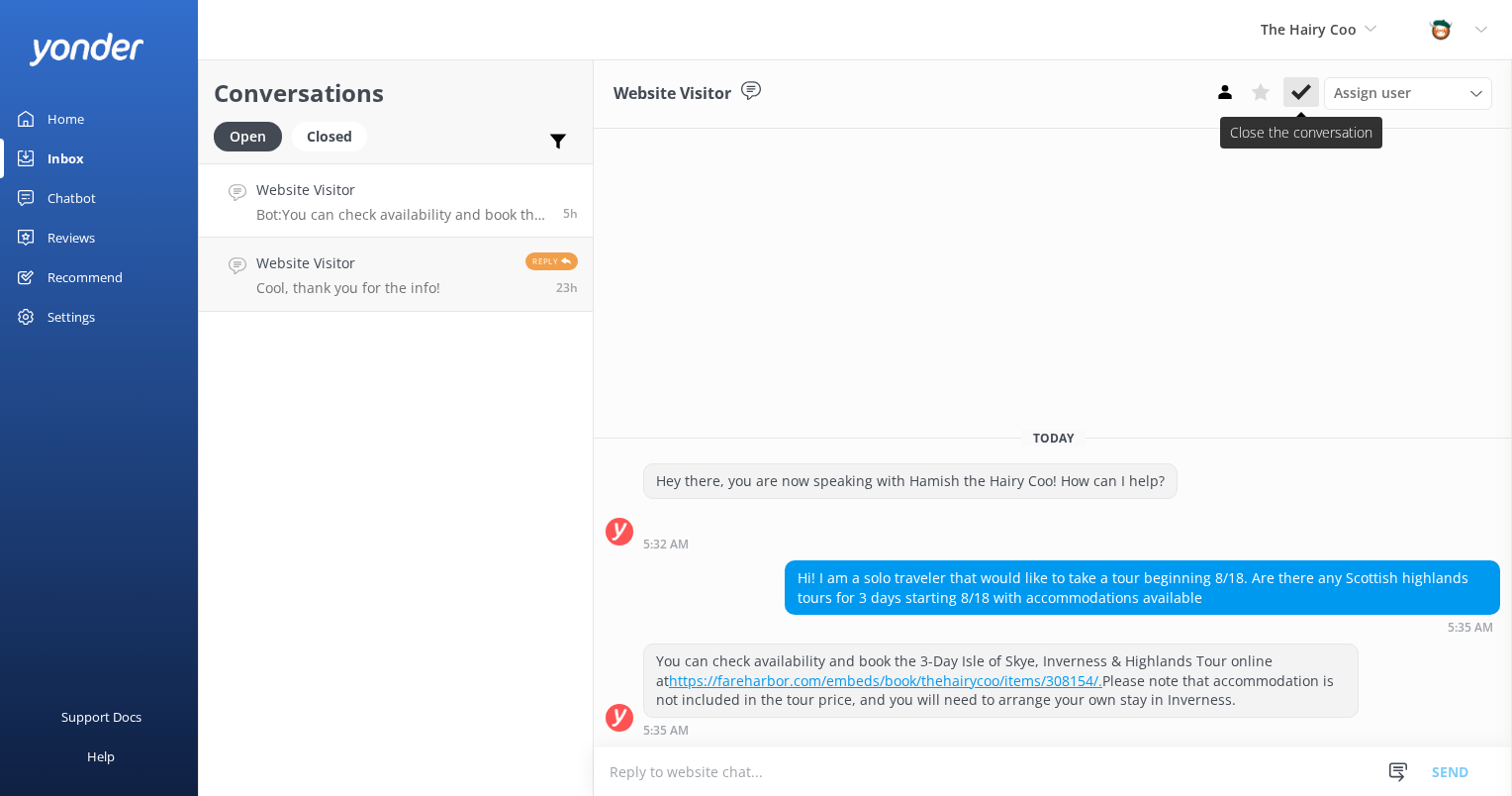 click 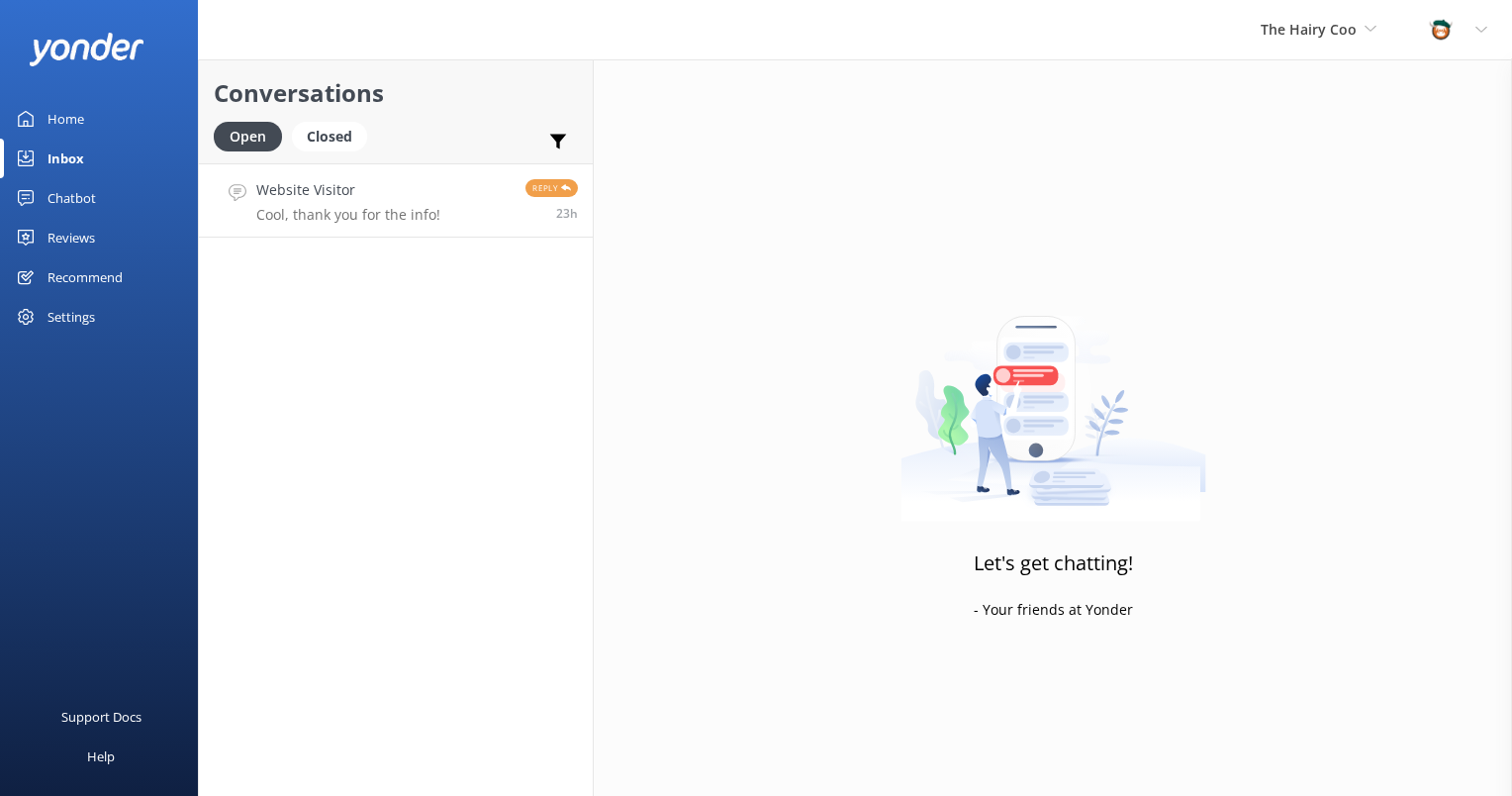 click on "Cool, thank you for the info!" at bounding box center [348, 215] 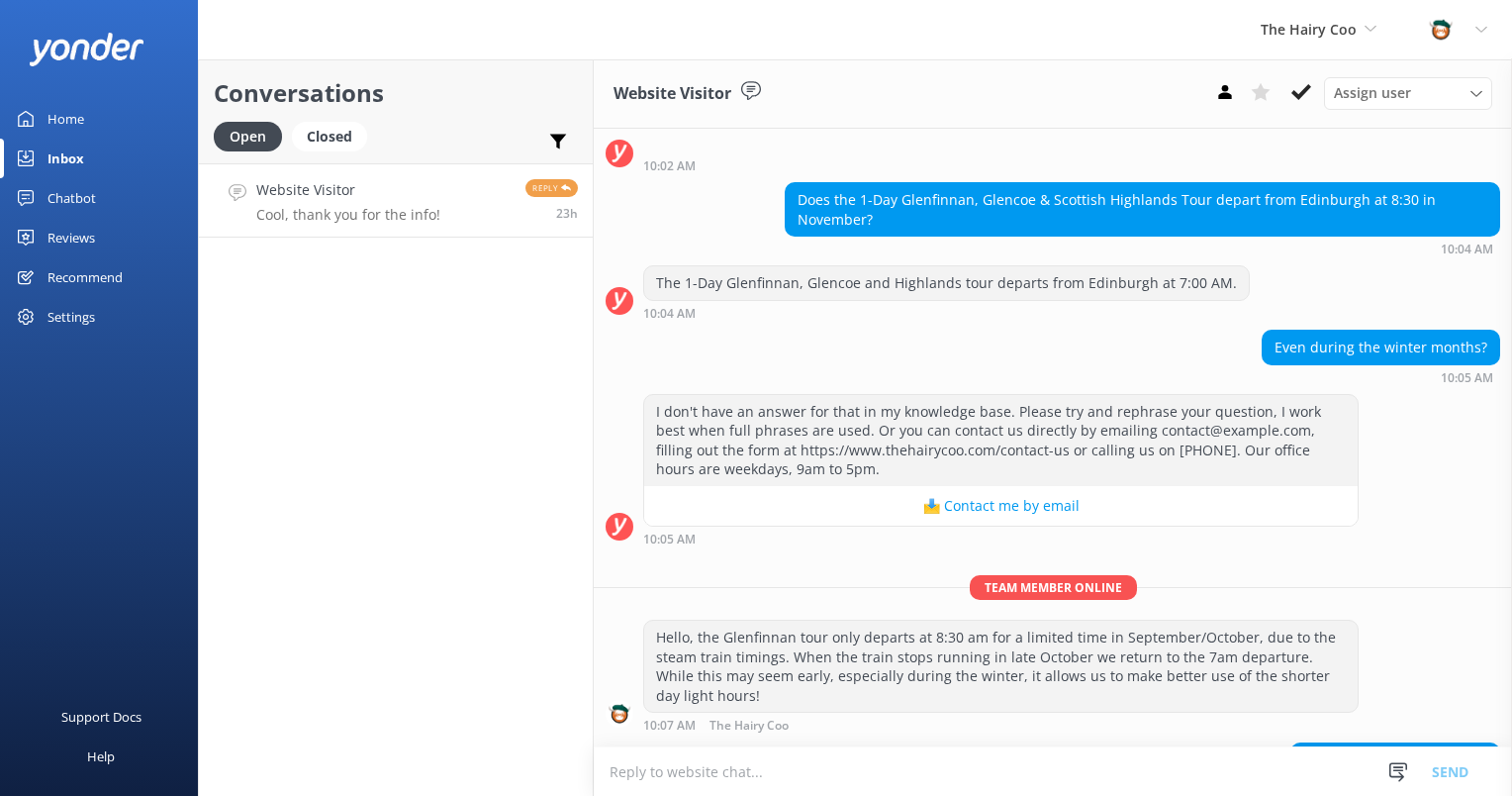 scroll, scrollTop: 151, scrollLeft: 0, axis: vertical 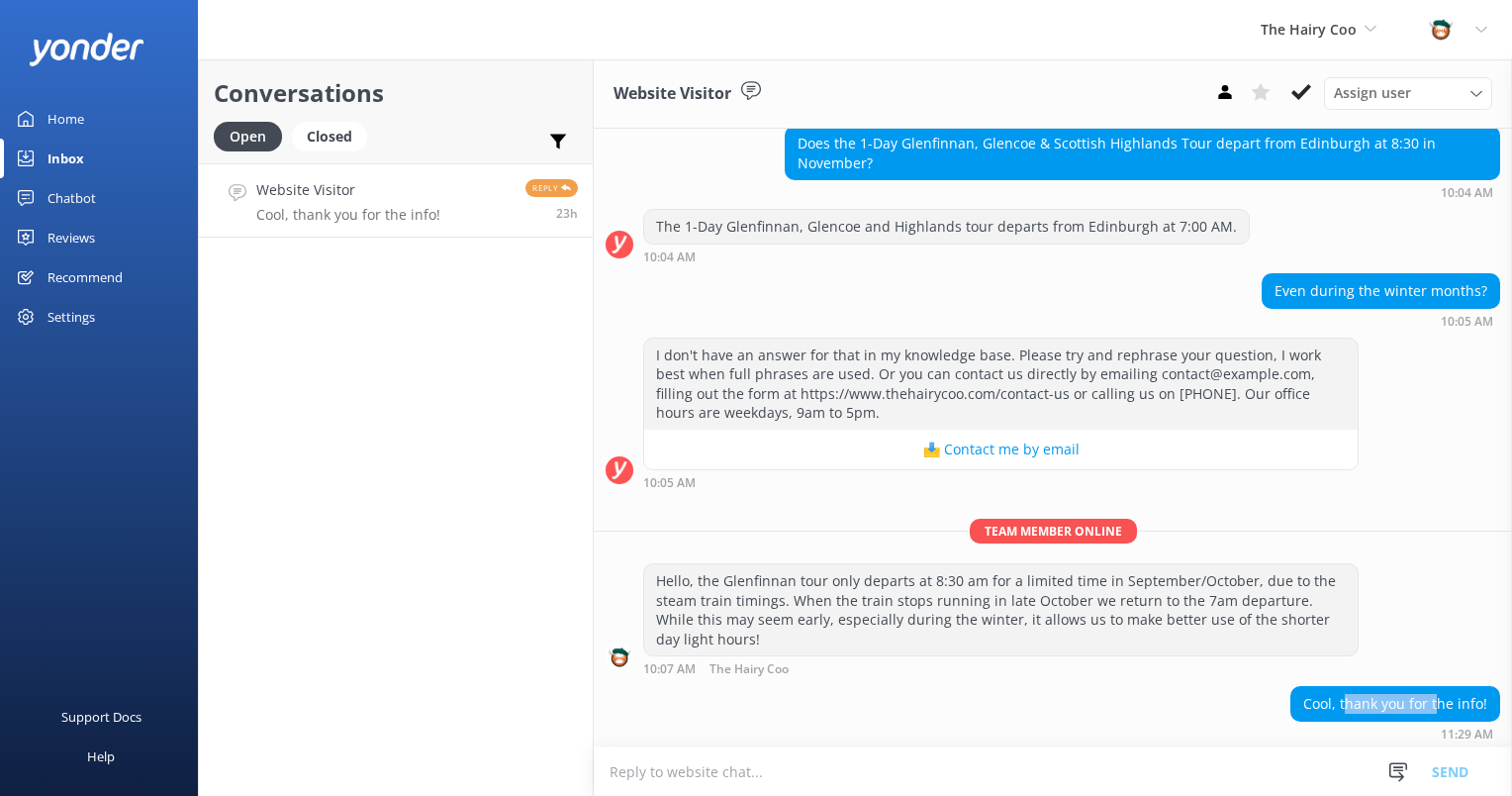 drag, startPoint x: 1333, startPoint y: 698, endPoint x: 1425, endPoint y: 696, distance: 92.0217 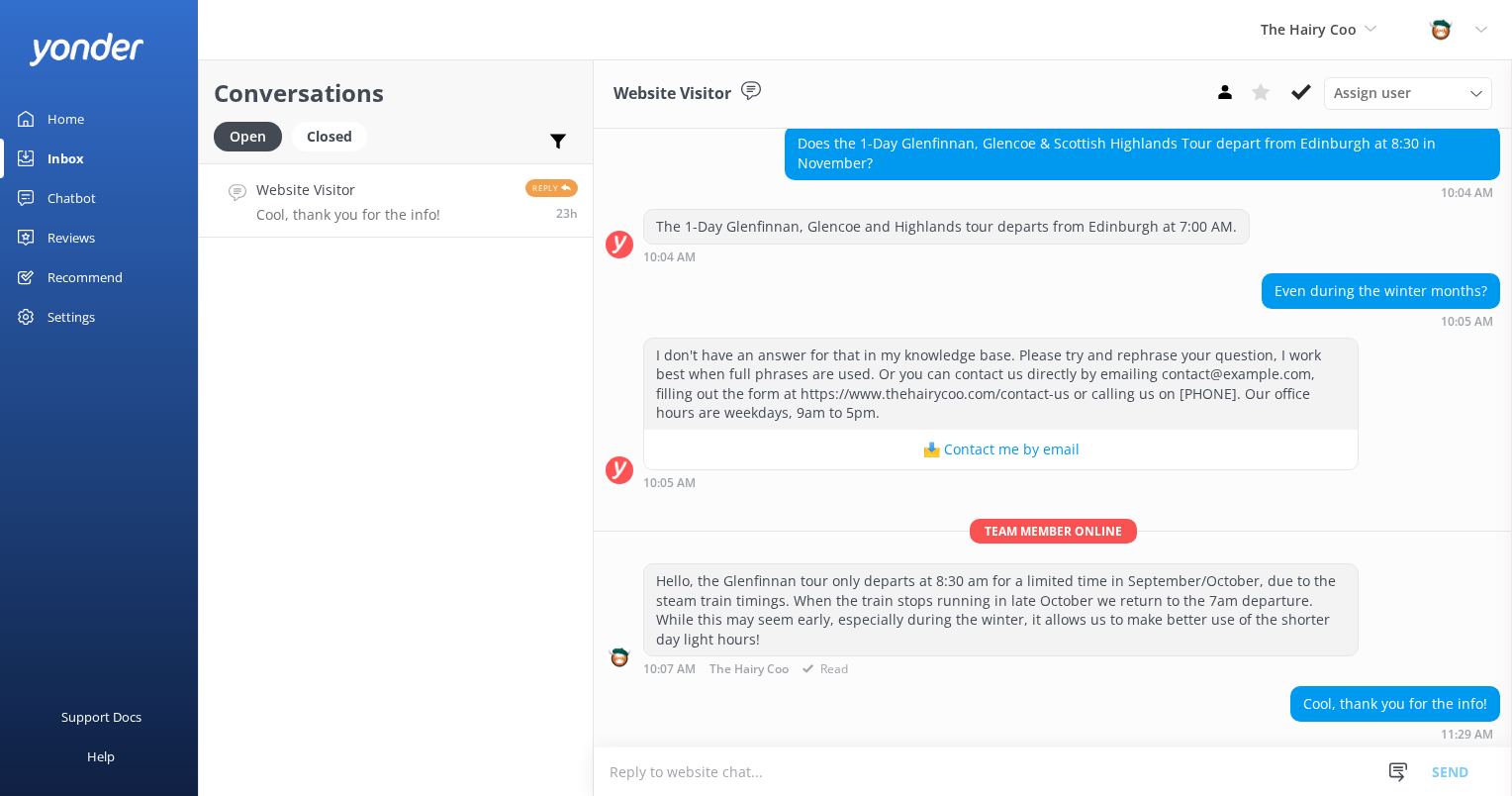 click on "Hello, the Glenfinnan tour only departs at 8:30 am for a limited time in September/October, due to the steam train timings. When the train stops running in late October we return to the 7am departure. While this may seem early, especially during the winter, it allows us to make better use of the shorter day light hours!" at bounding box center (1000, 610) 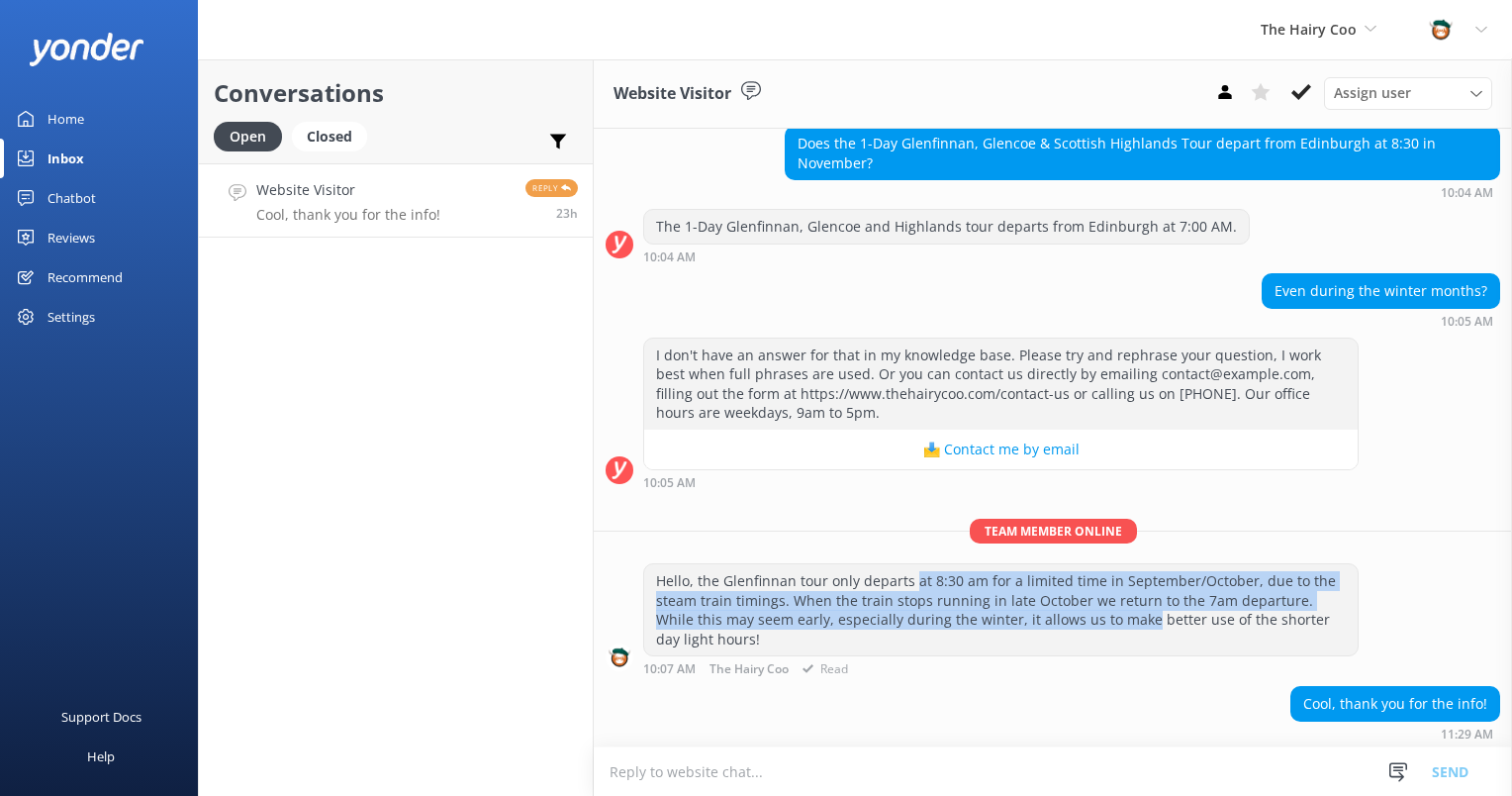 drag, startPoint x: 913, startPoint y: 583, endPoint x: 1099, endPoint y: 618, distance: 189.26437 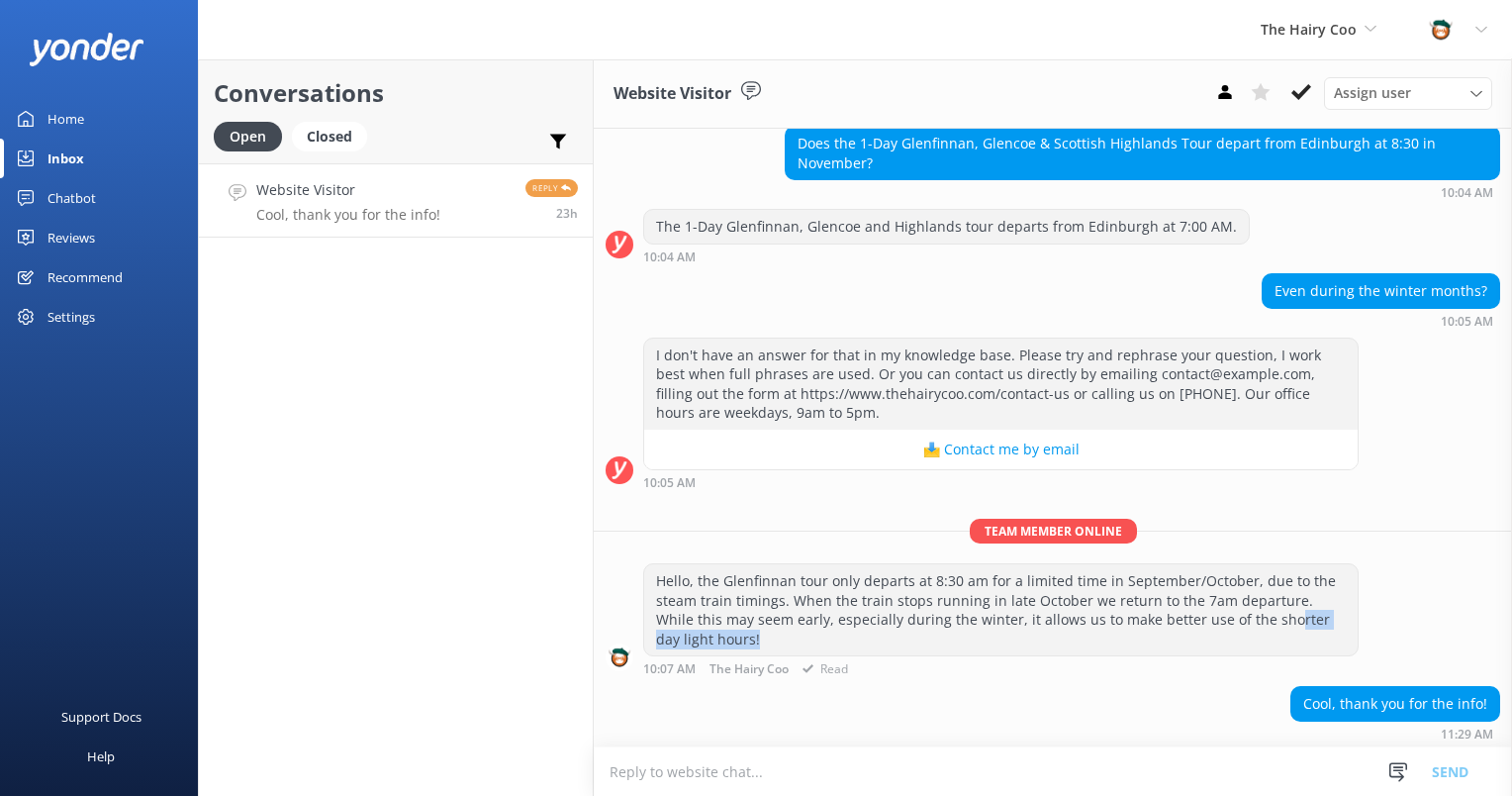 drag, startPoint x: 1099, startPoint y: 618, endPoint x: 1239, endPoint y: 626, distance: 140.22839 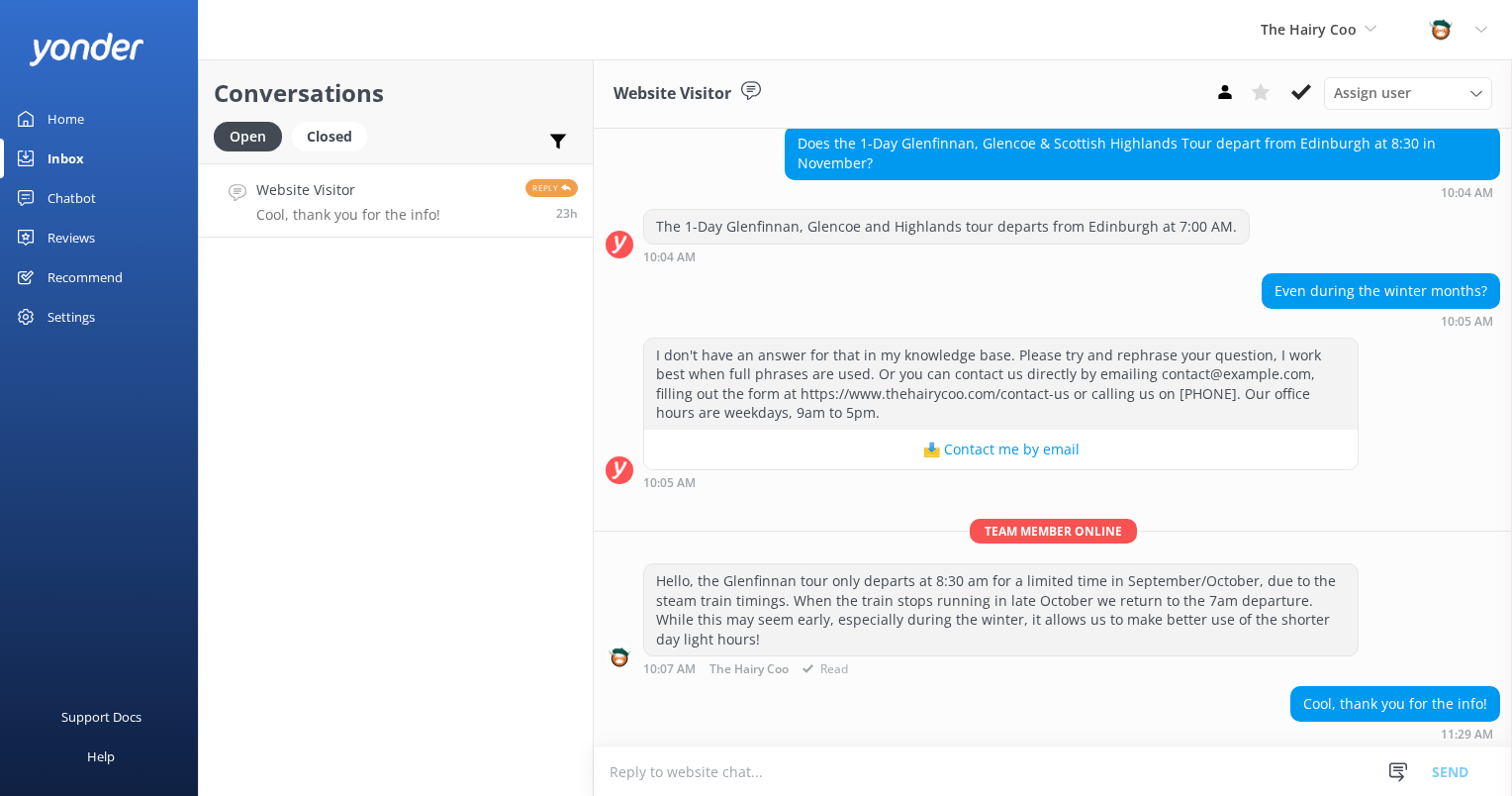 drag, startPoint x: 1239, startPoint y: 626, endPoint x: 1130, endPoint y: 590, distance: 114.79111 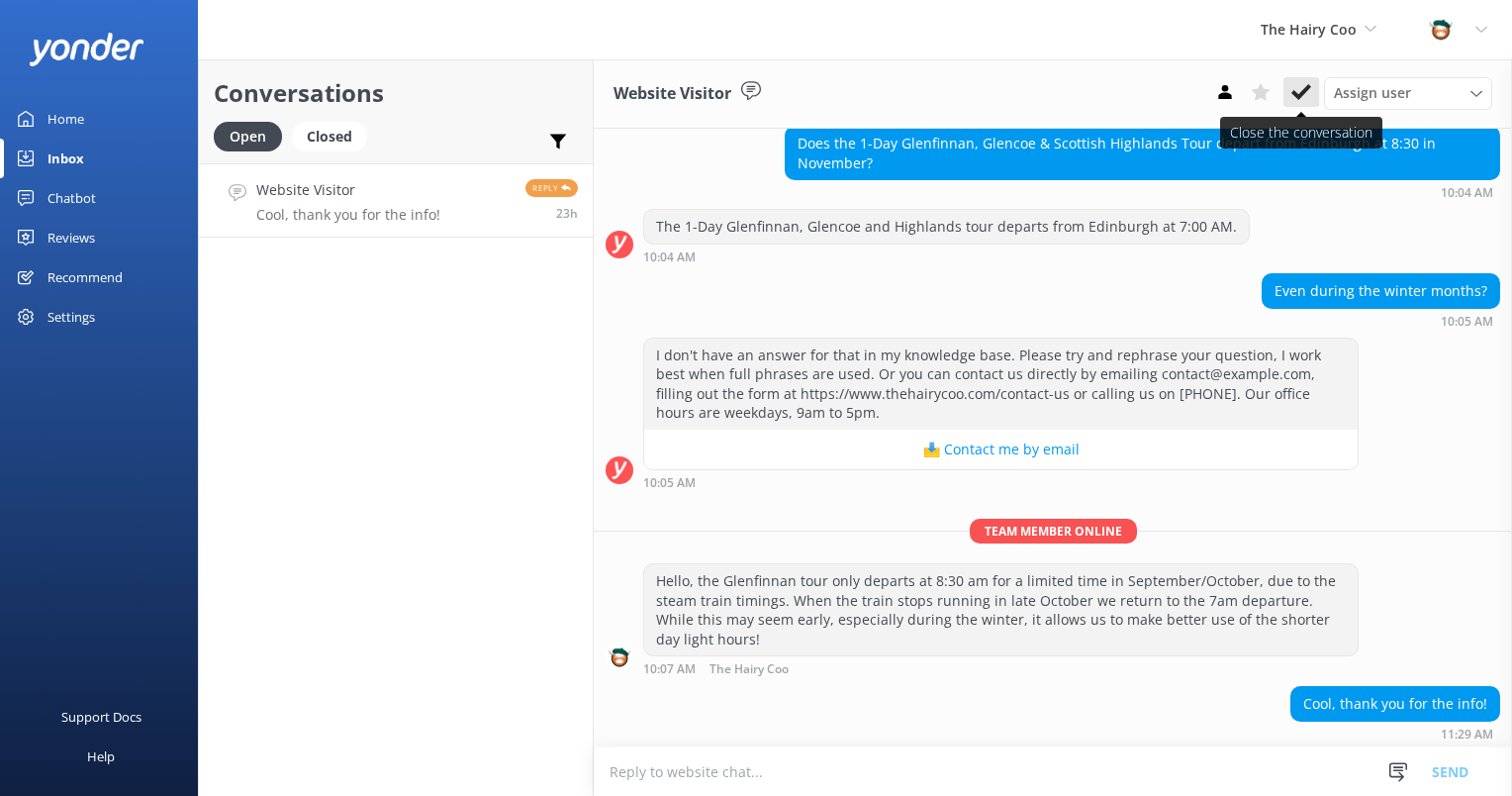 click 